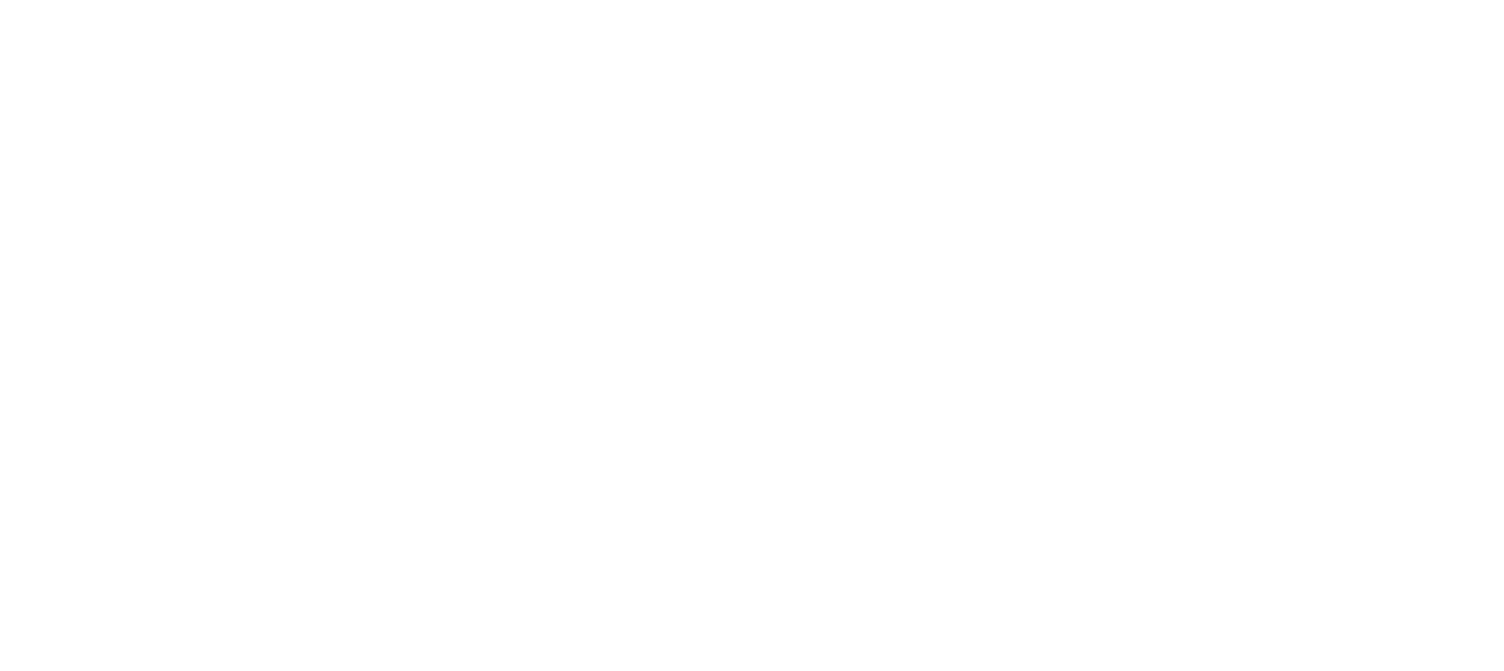 scroll, scrollTop: 0, scrollLeft: 0, axis: both 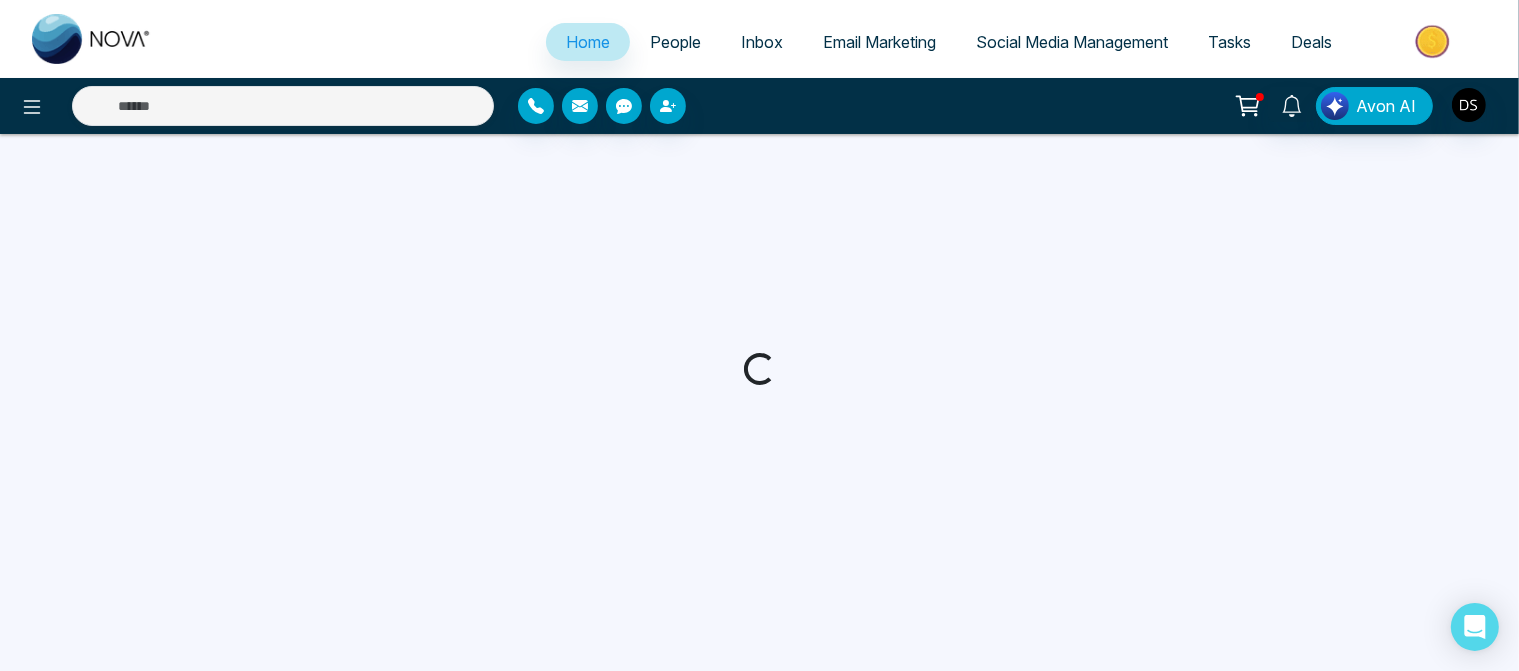select on "*" 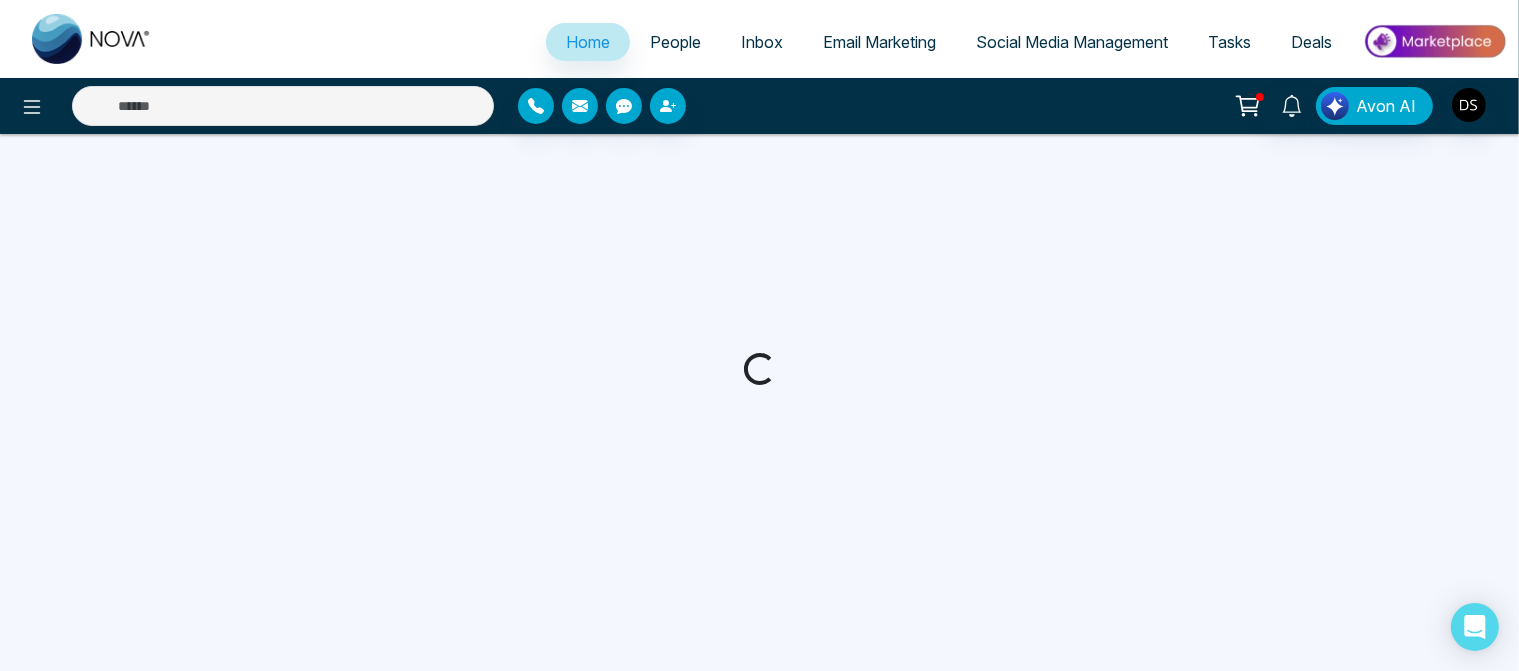 select on "*" 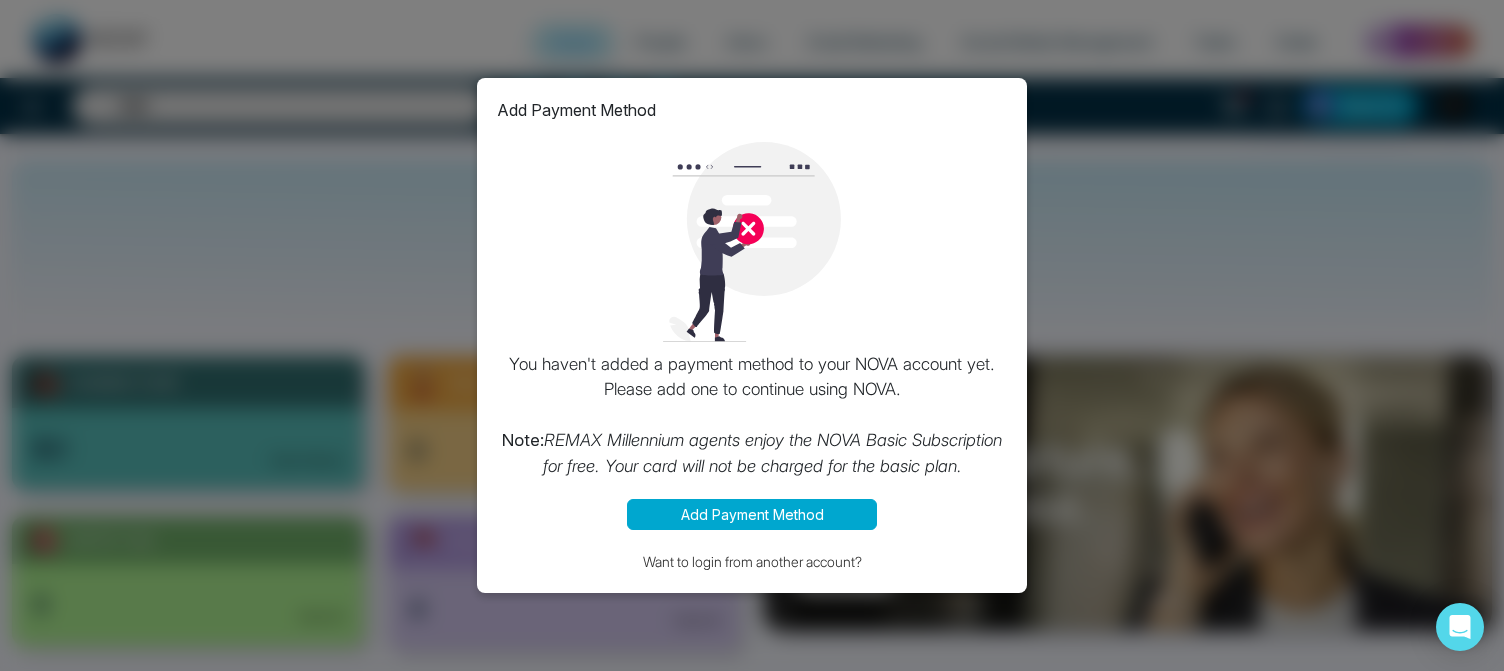 click on "Add Payment Method" at bounding box center [752, 514] 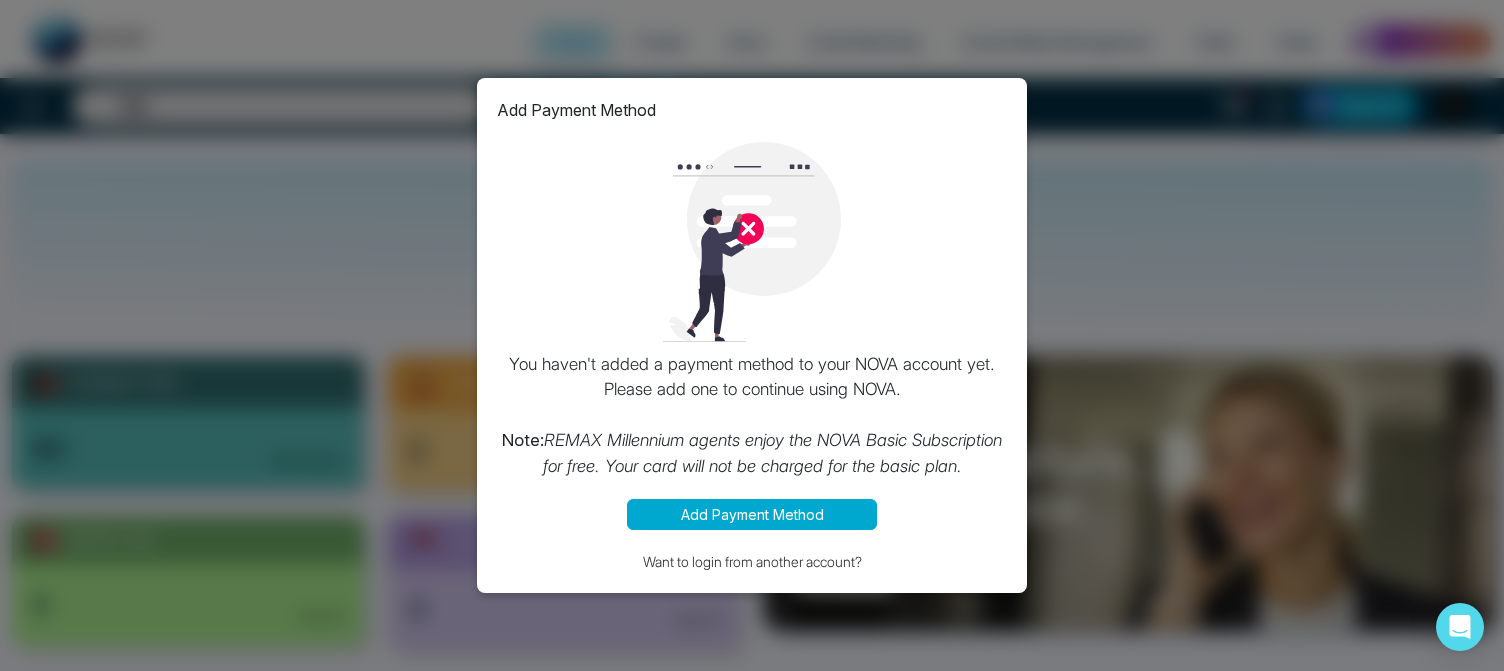 click on "Add Payment Method You haven't added a payment method to your NOVA account yet. Please add one to continue using NOVA.  Note:  REMAX Millennium agents enjoy the NOVA Basic Subscription for free. Your card will not be charged for the basic plan. Add Payment Method Want to login from another account?" at bounding box center (752, 335) 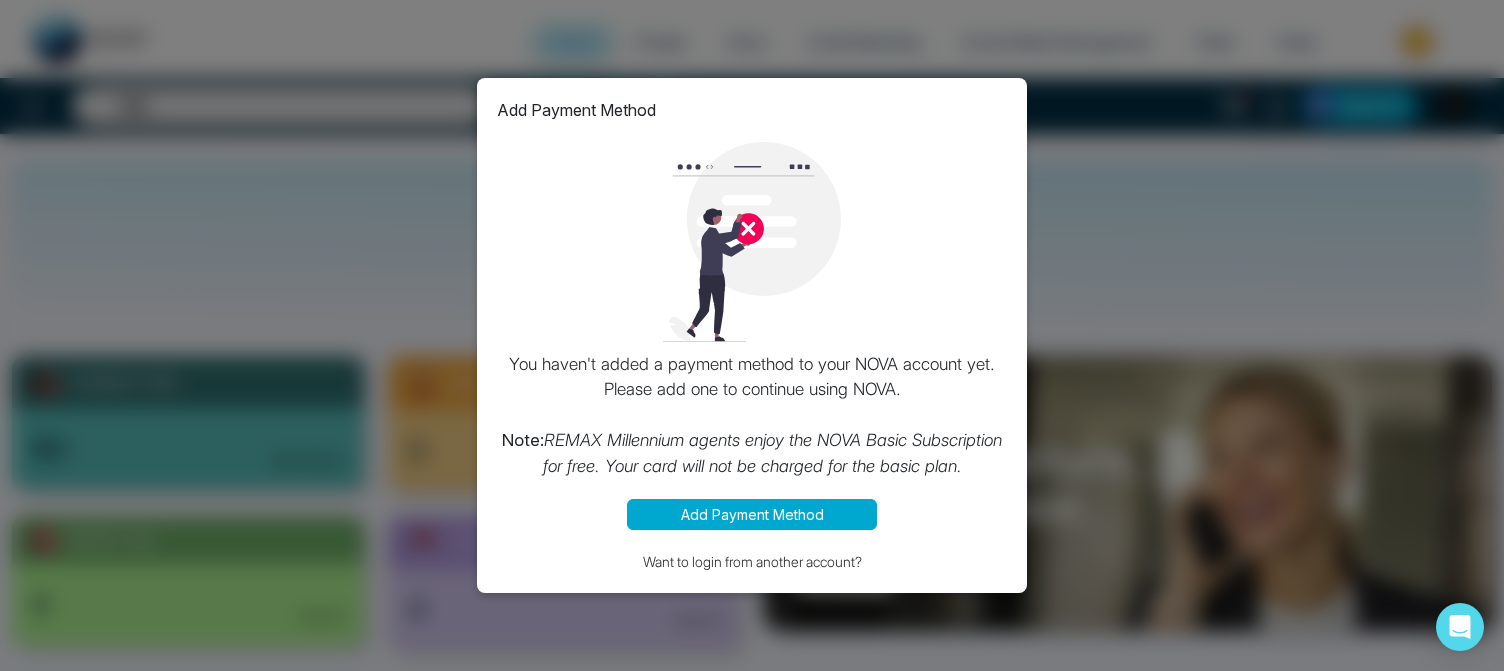 click on "Add Payment Method You haven't added a payment method to your NOVA account yet. Please add one to continue using NOVA.  Note:  REMAX Millennium agents enjoy the NOVA Basic Subscription for free. Your card will not be charged for the basic plan. Add Payment Method Want to login from another account?" at bounding box center [752, 335] 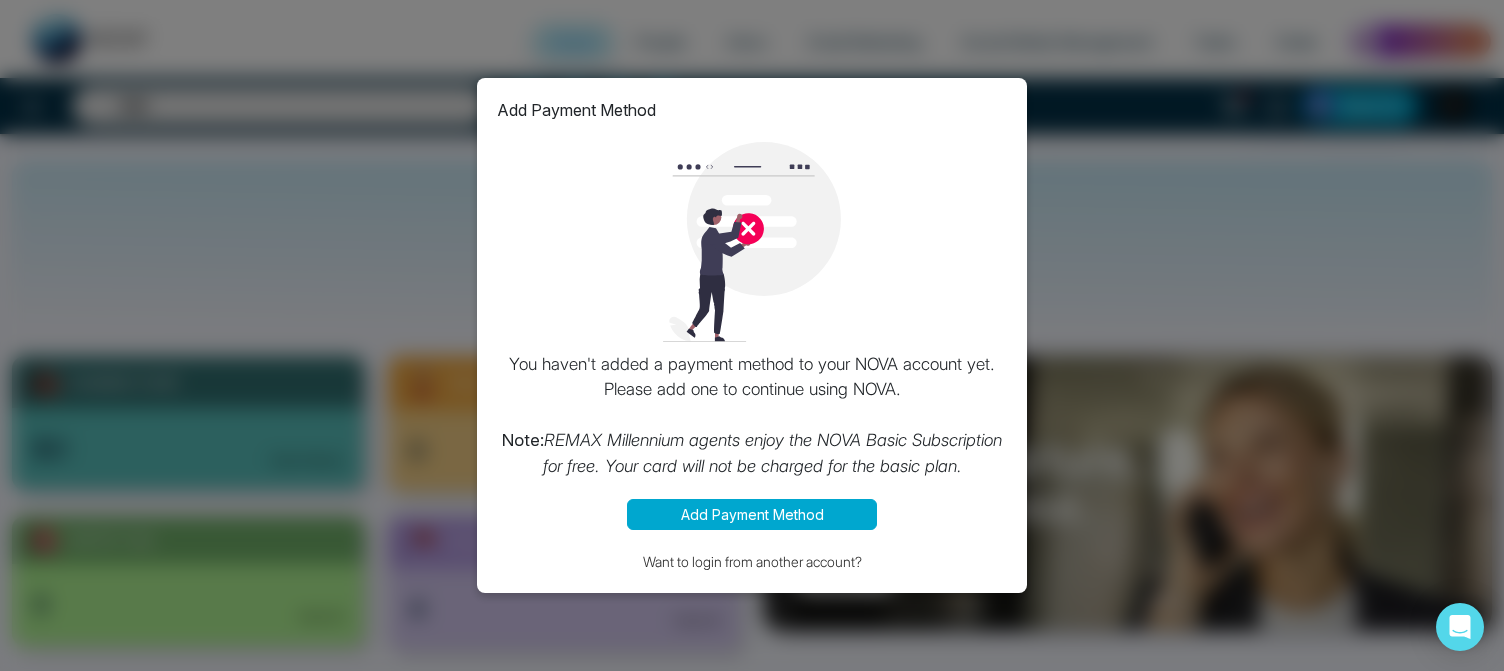 click on "Add Payment Method" at bounding box center (752, 110) 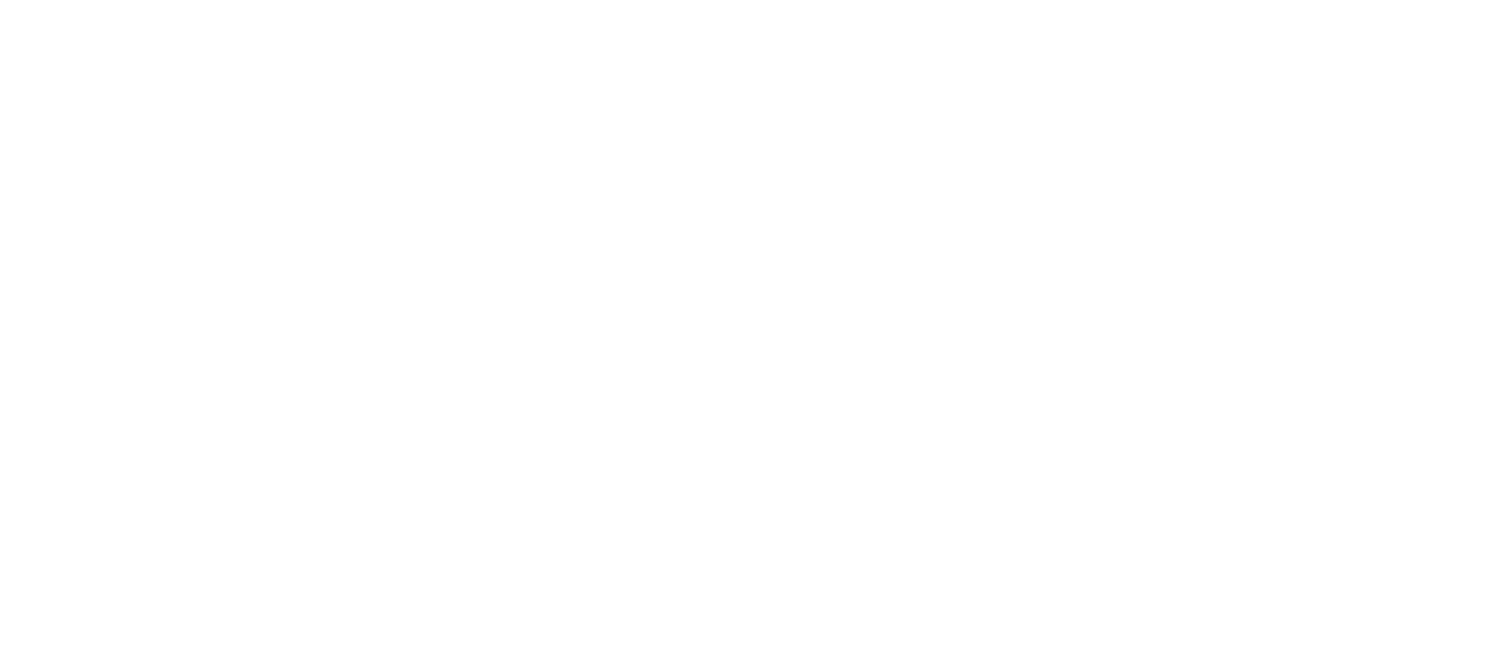 scroll, scrollTop: 0, scrollLeft: 0, axis: both 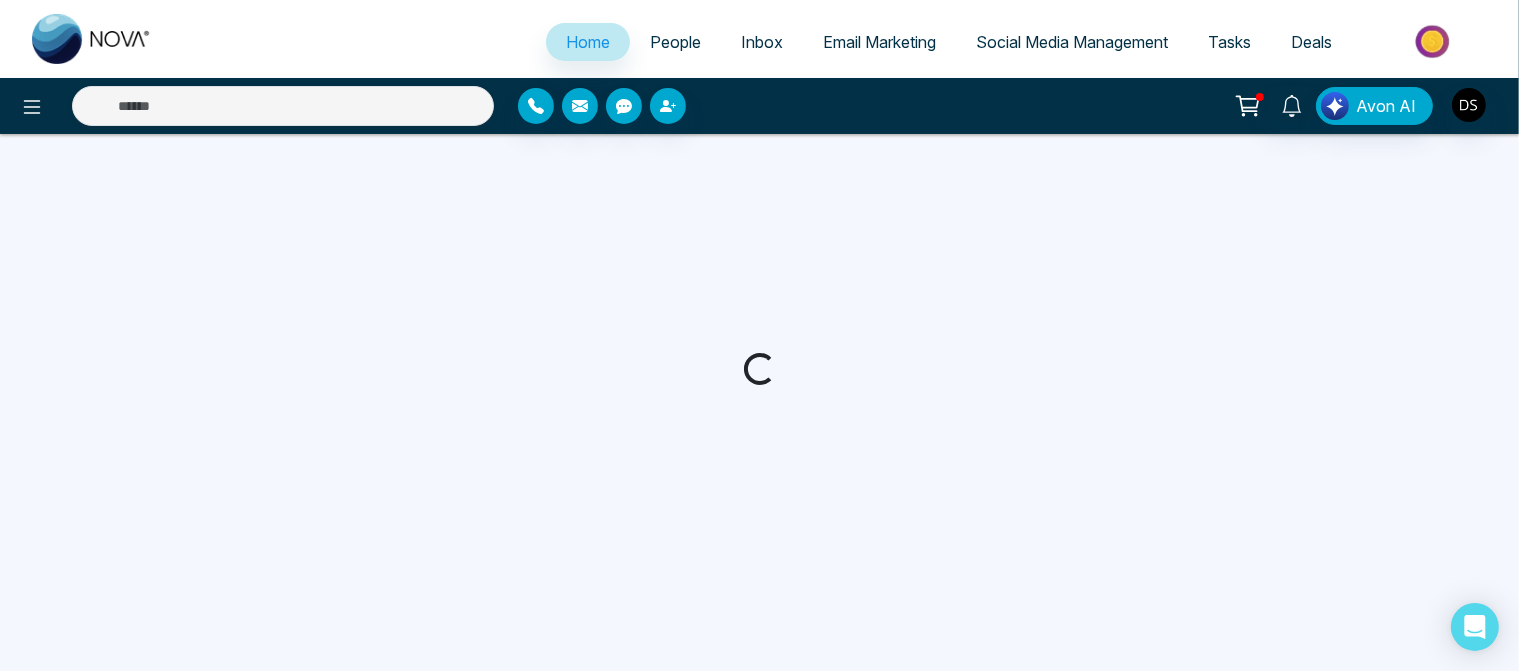 select on "*" 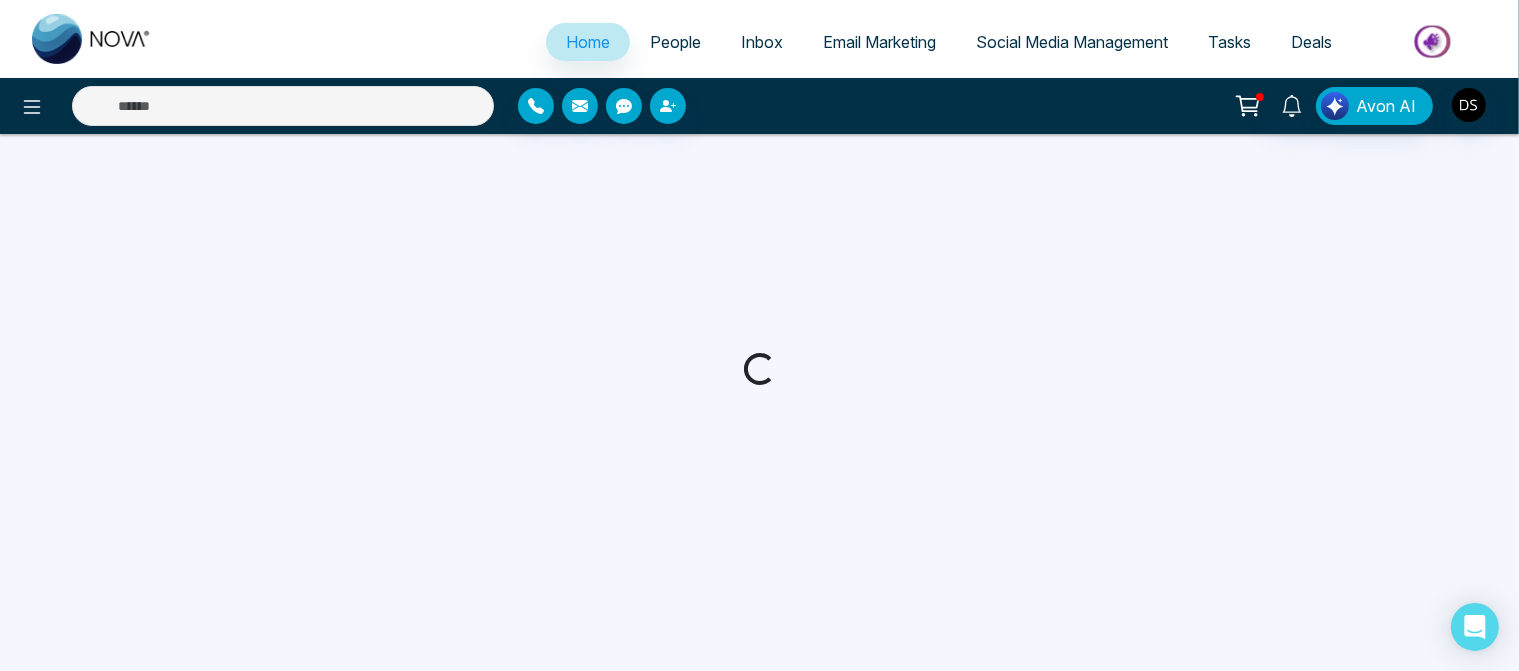 select on "*" 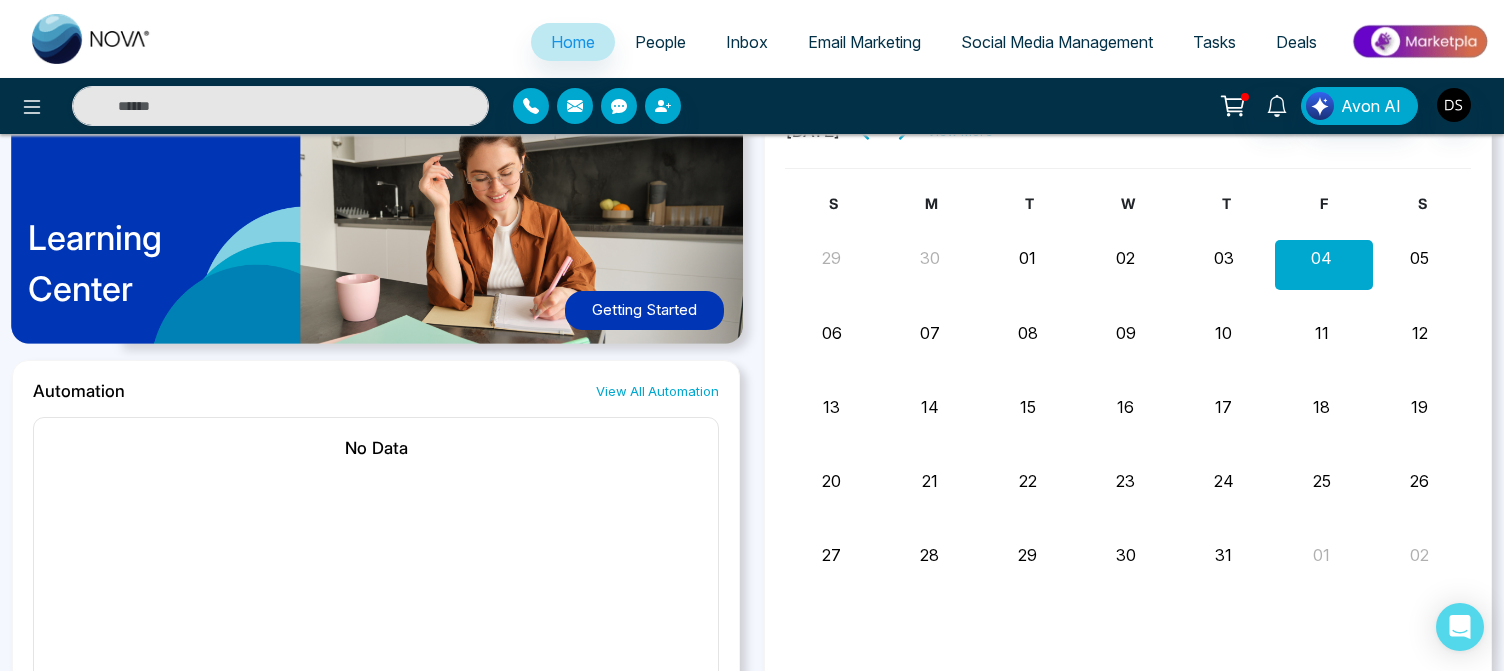 scroll, scrollTop: 1732, scrollLeft: 0, axis: vertical 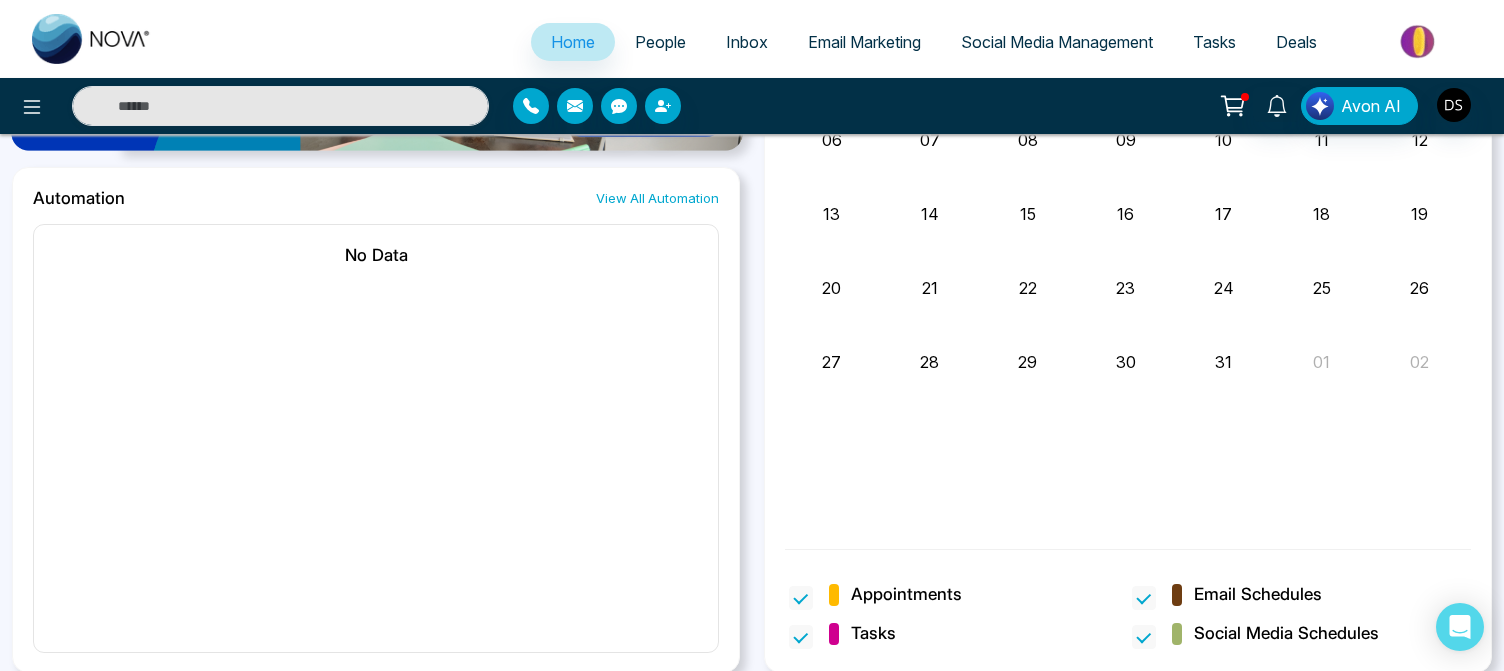 click on "Social Media Management" at bounding box center [1057, 42] 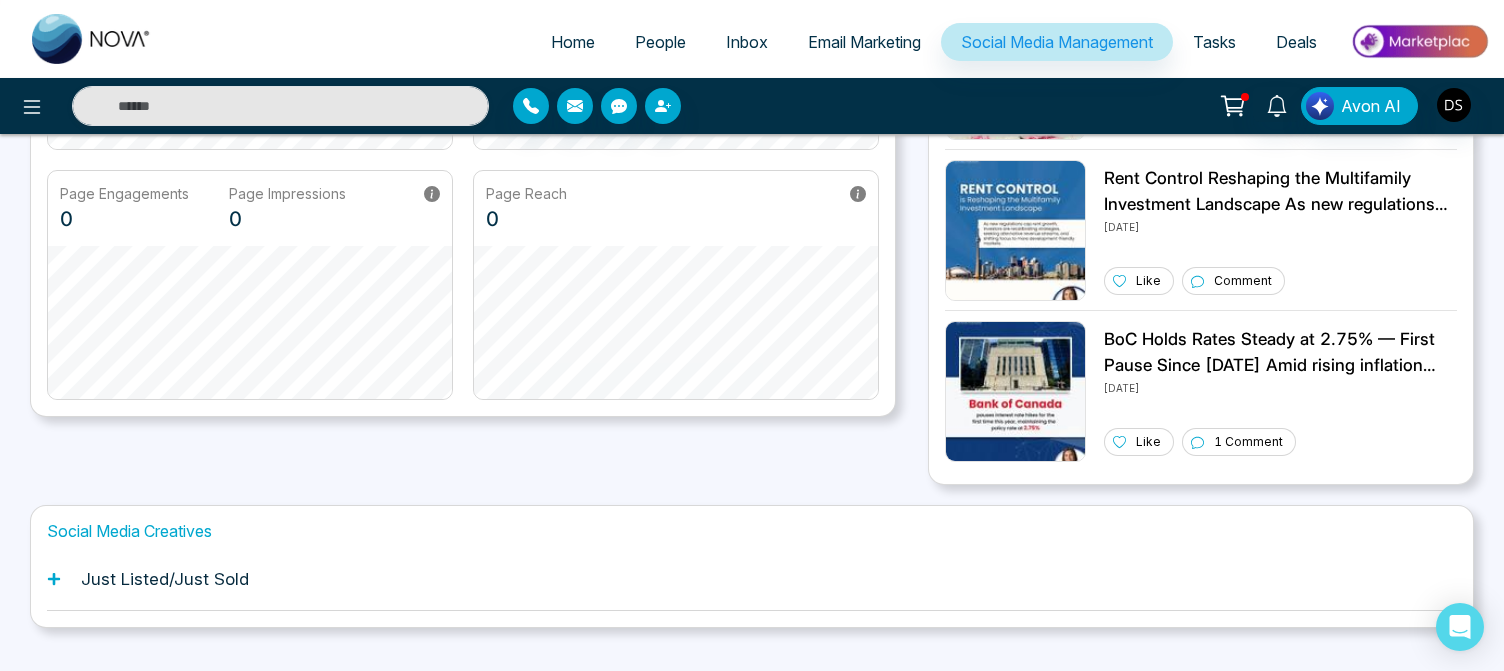 scroll, scrollTop: 435, scrollLeft: 0, axis: vertical 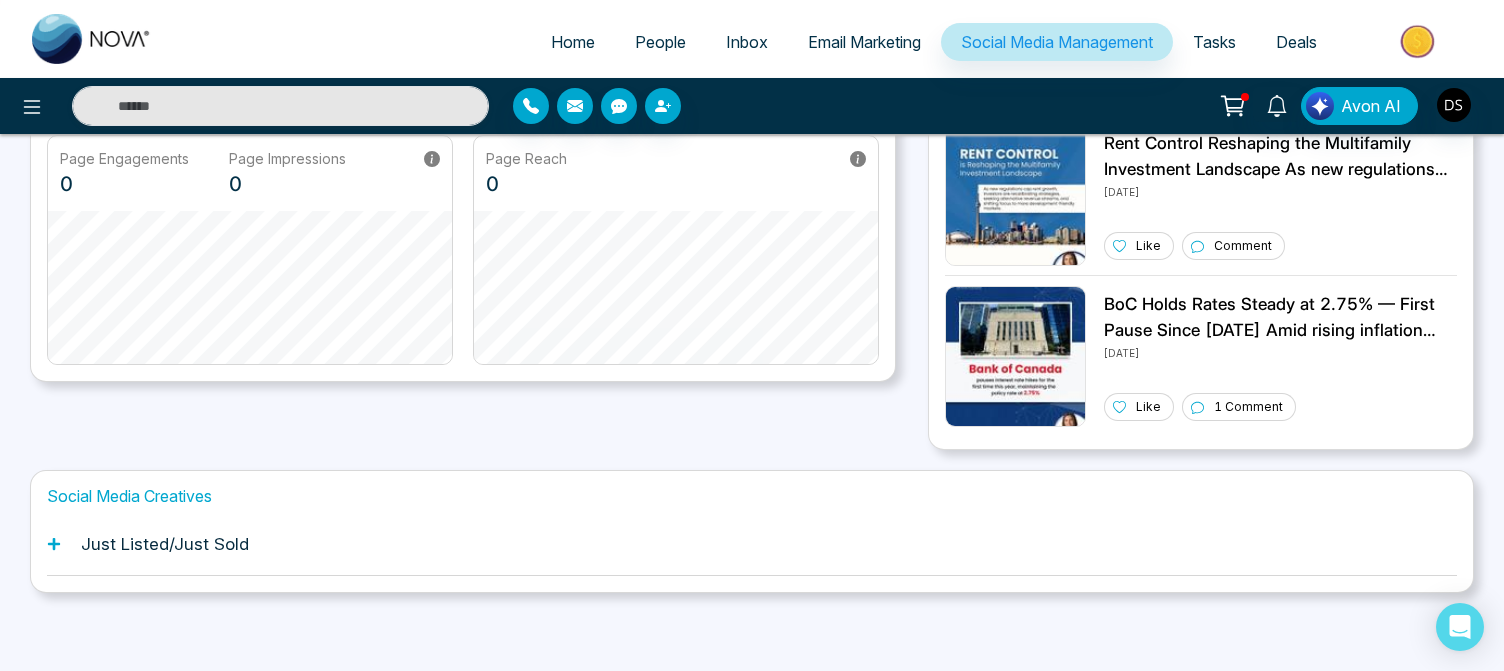 click on "Just Listed/Just Sold" at bounding box center [165, 544] 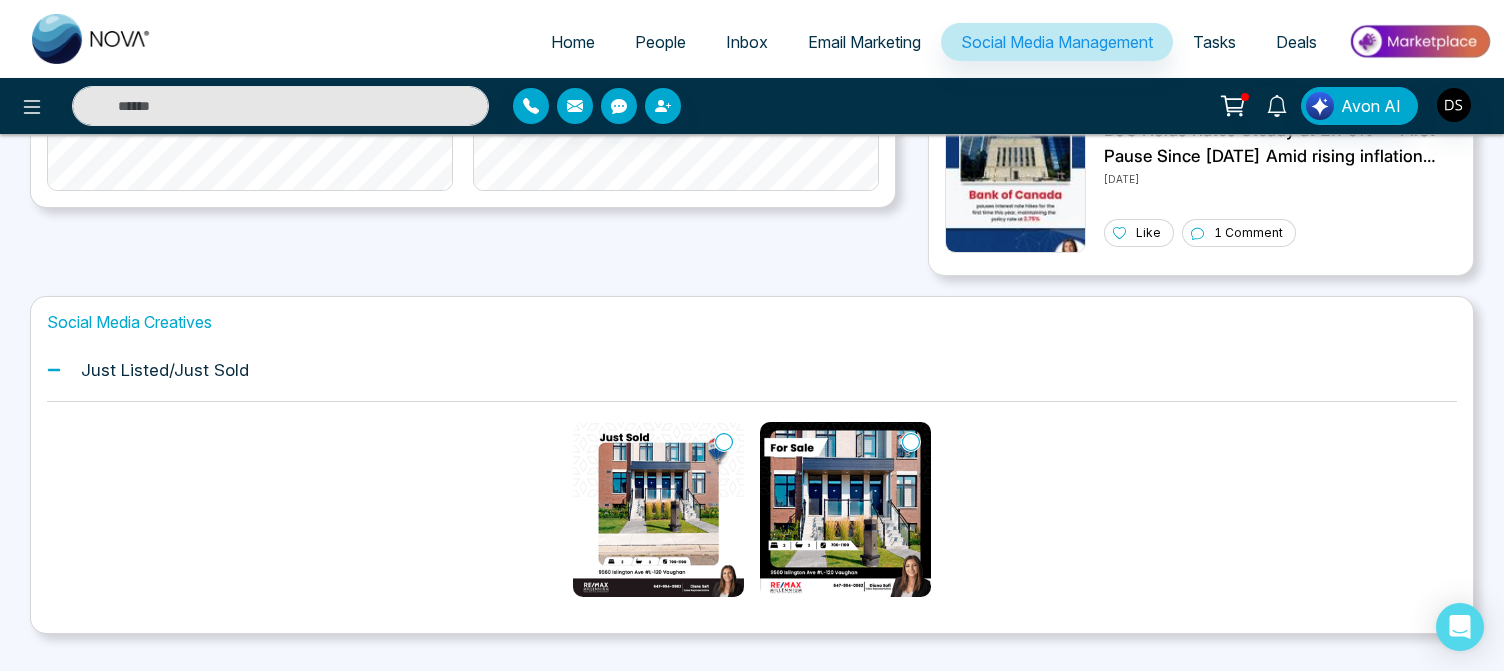 scroll, scrollTop: 650, scrollLeft: 0, axis: vertical 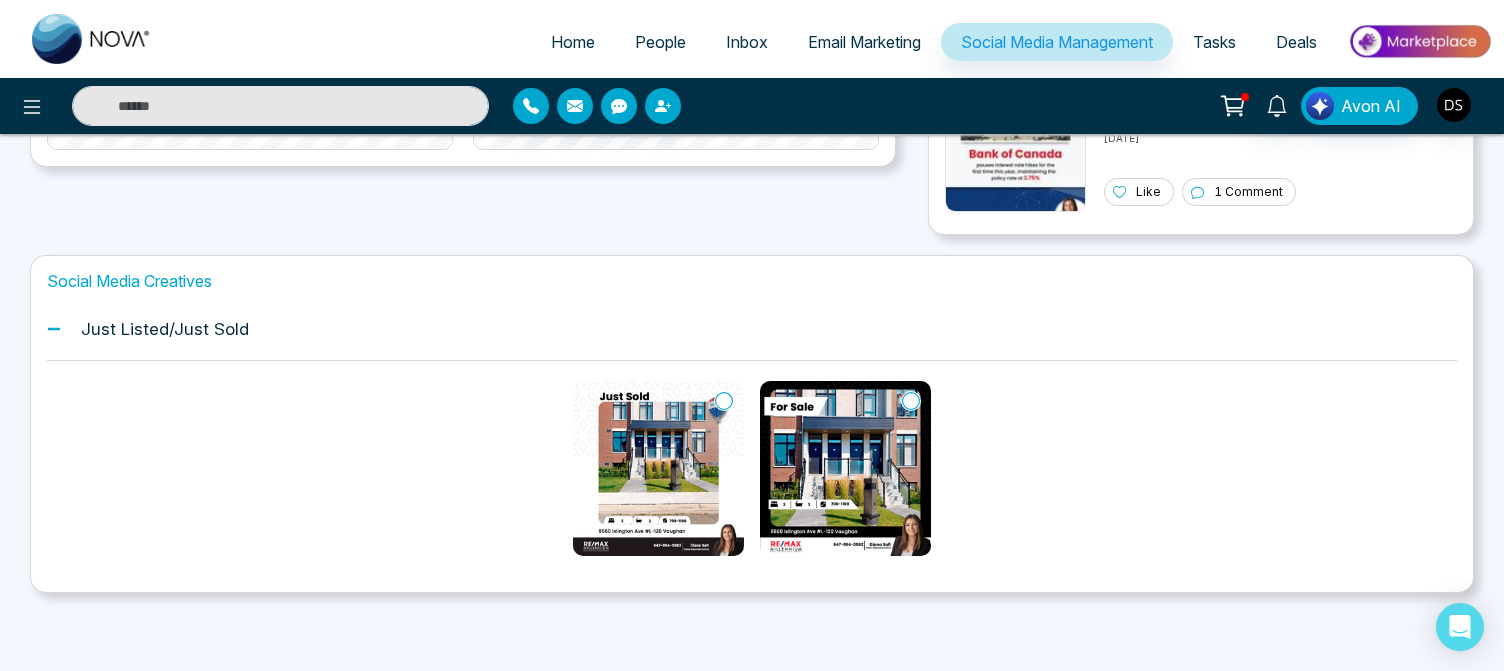 click on "Inbox" at bounding box center (747, 42) 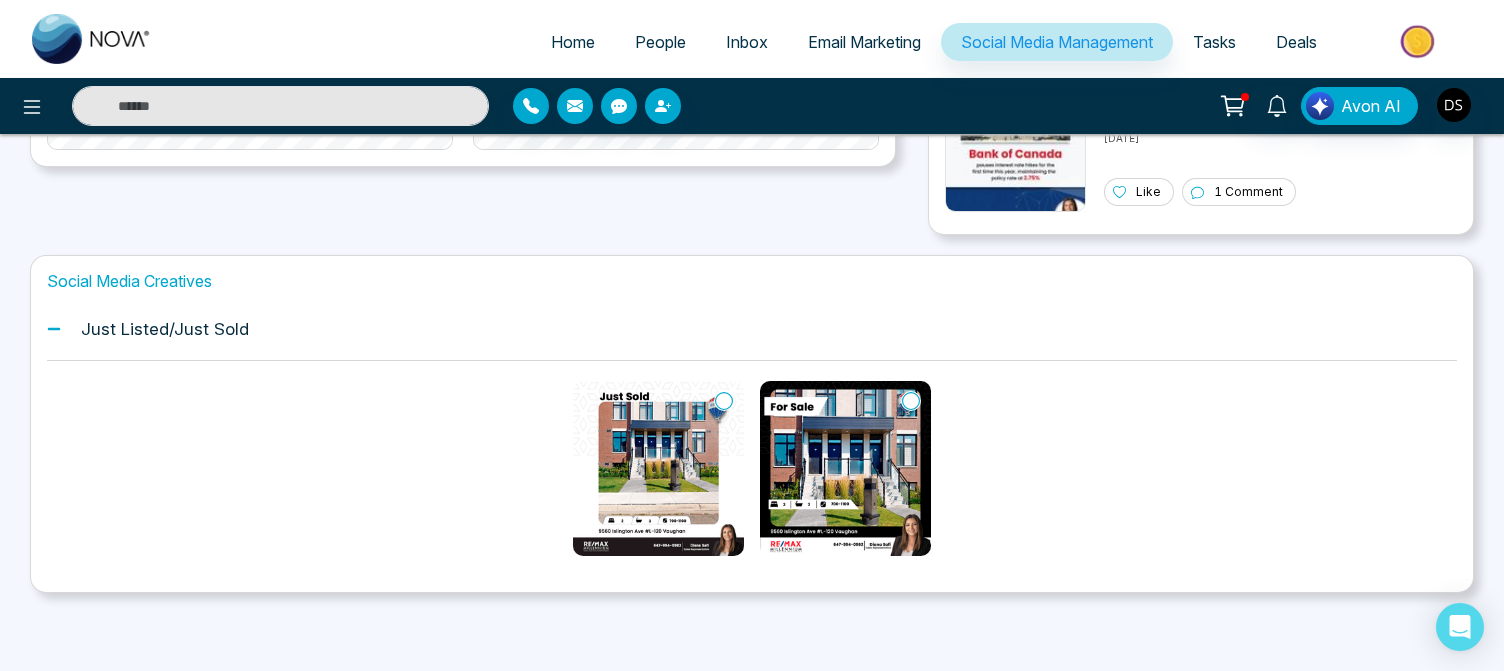 scroll, scrollTop: 0, scrollLeft: 0, axis: both 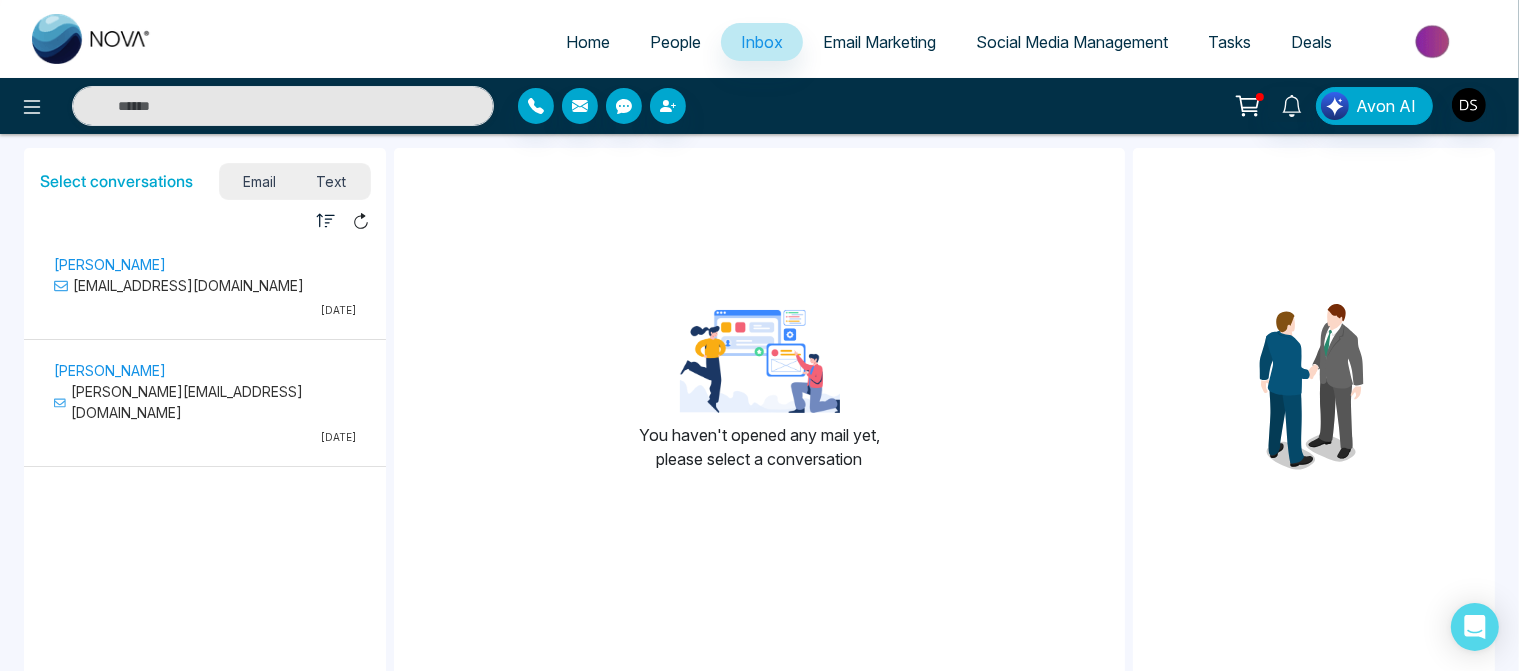 click on "People" at bounding box center [675, 42] 